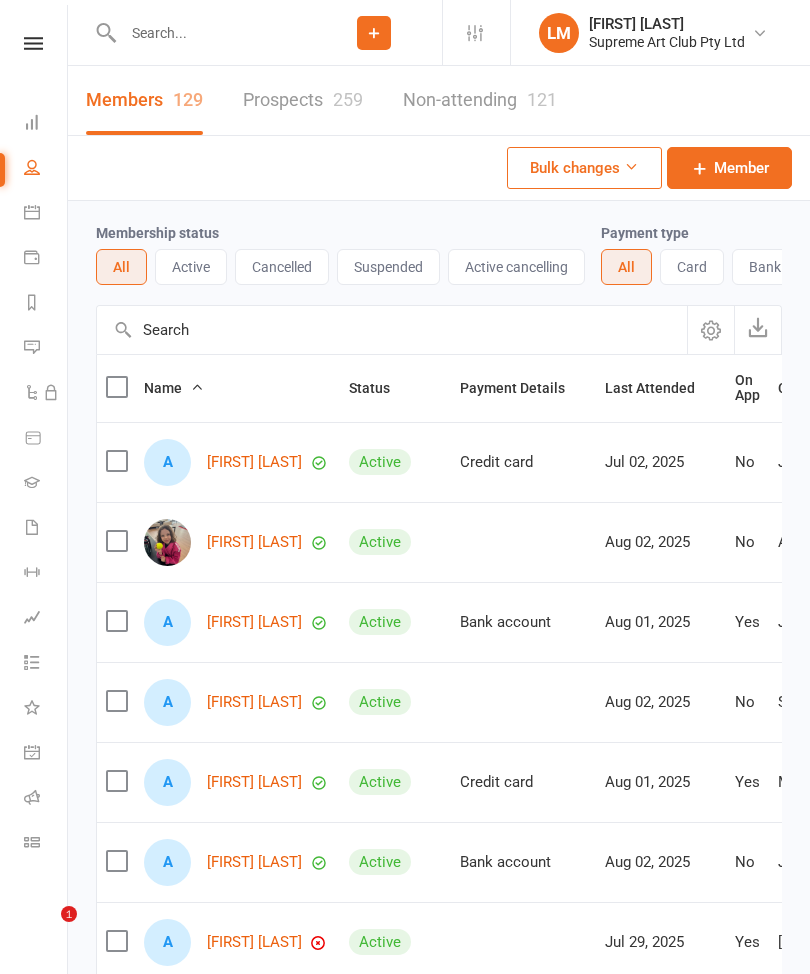 select on "50" 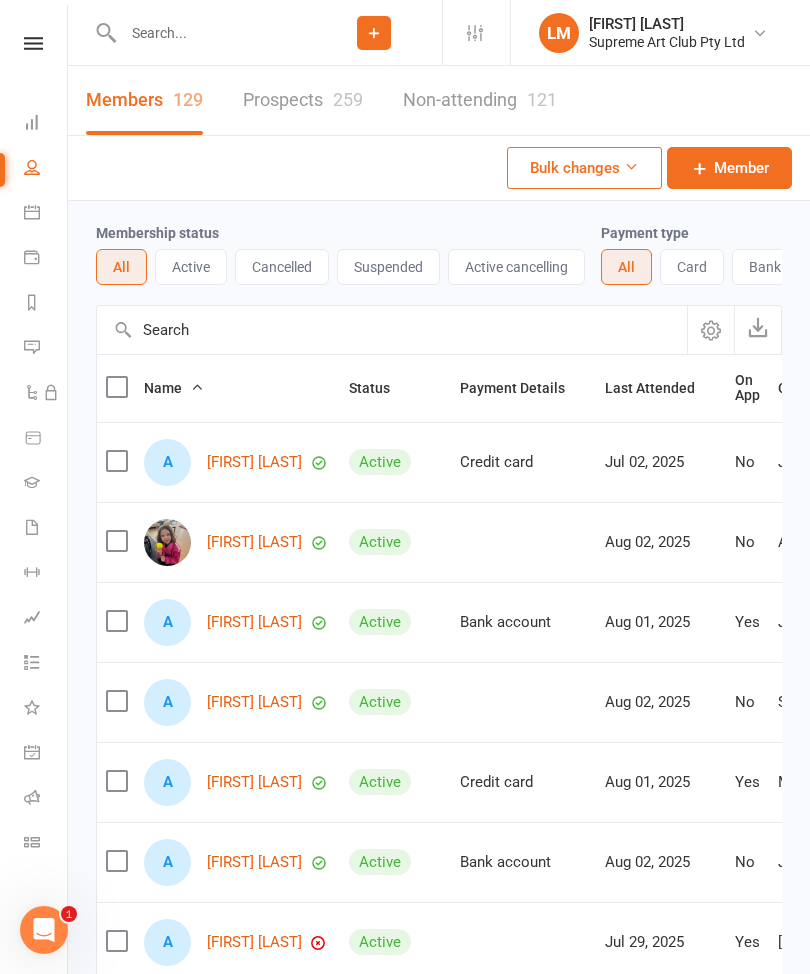 scroll, scrollTop: 0, scrollLeft: 0, axis: both 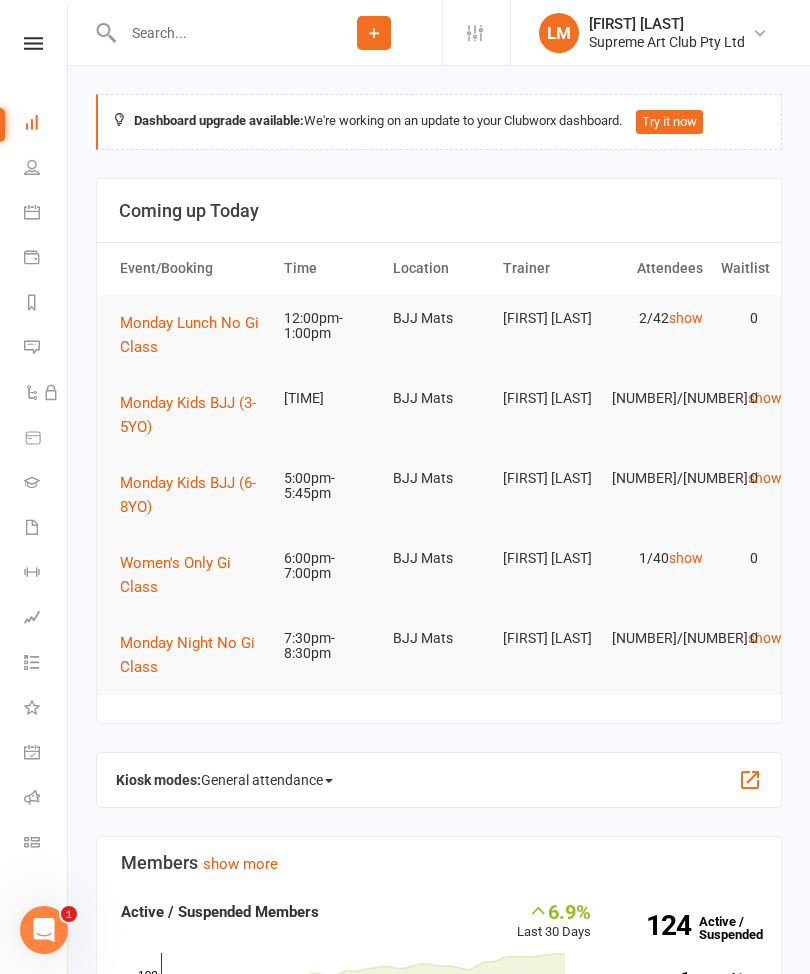 click at bounding box center [33, 43] 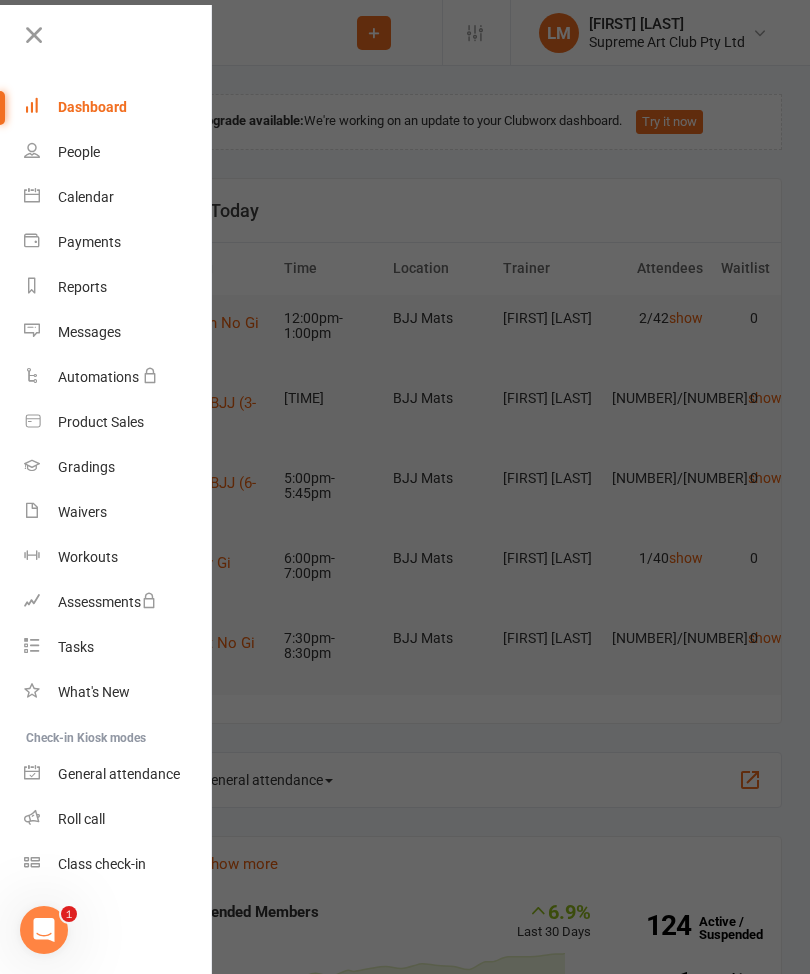click on "Calendar" at bounding box center (118, 197) 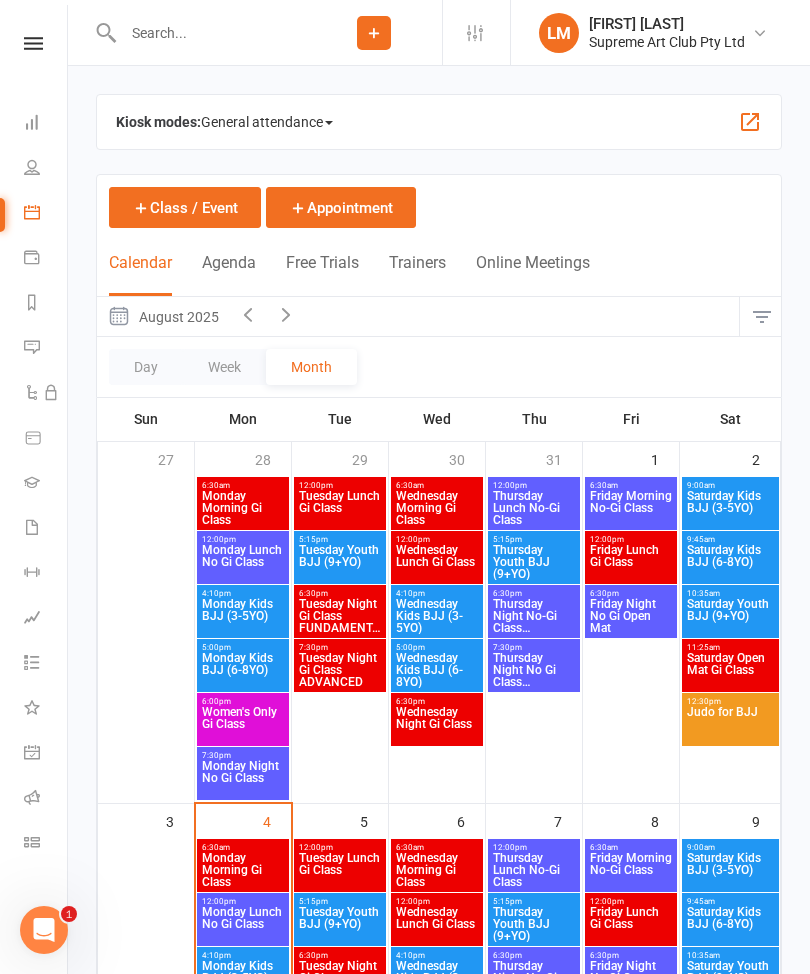 click at bounding box center [32, 122] 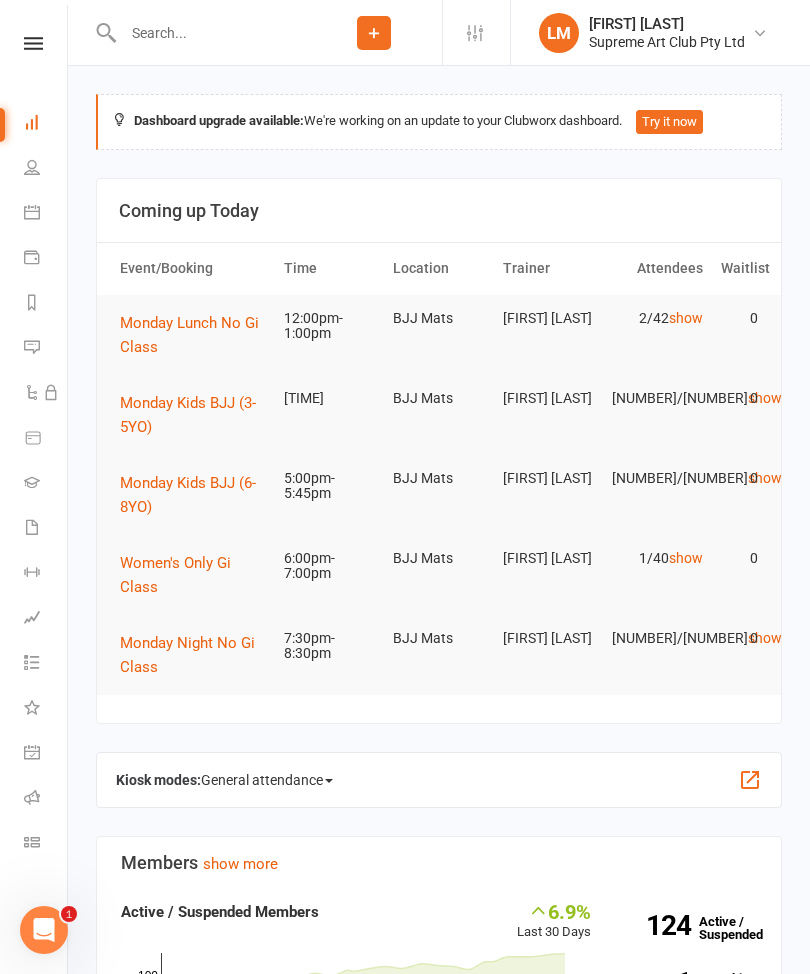 click at bounding box center (211, 33) 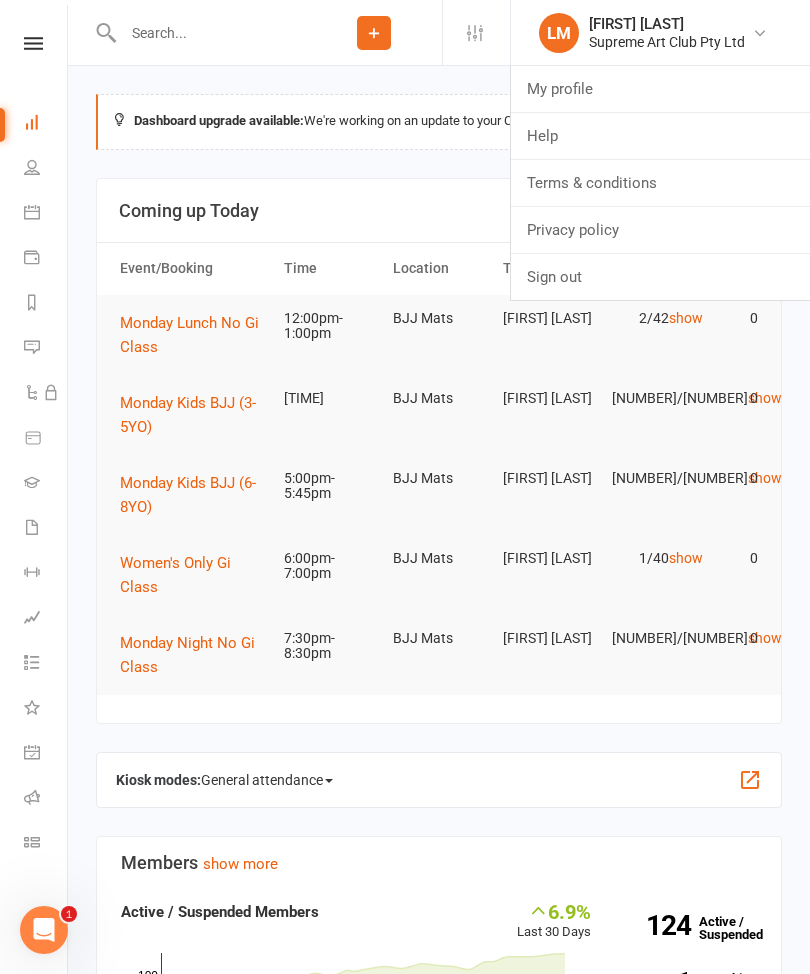 click on "Monday Lunch No Gi Class" at bounding box center [189, 335] 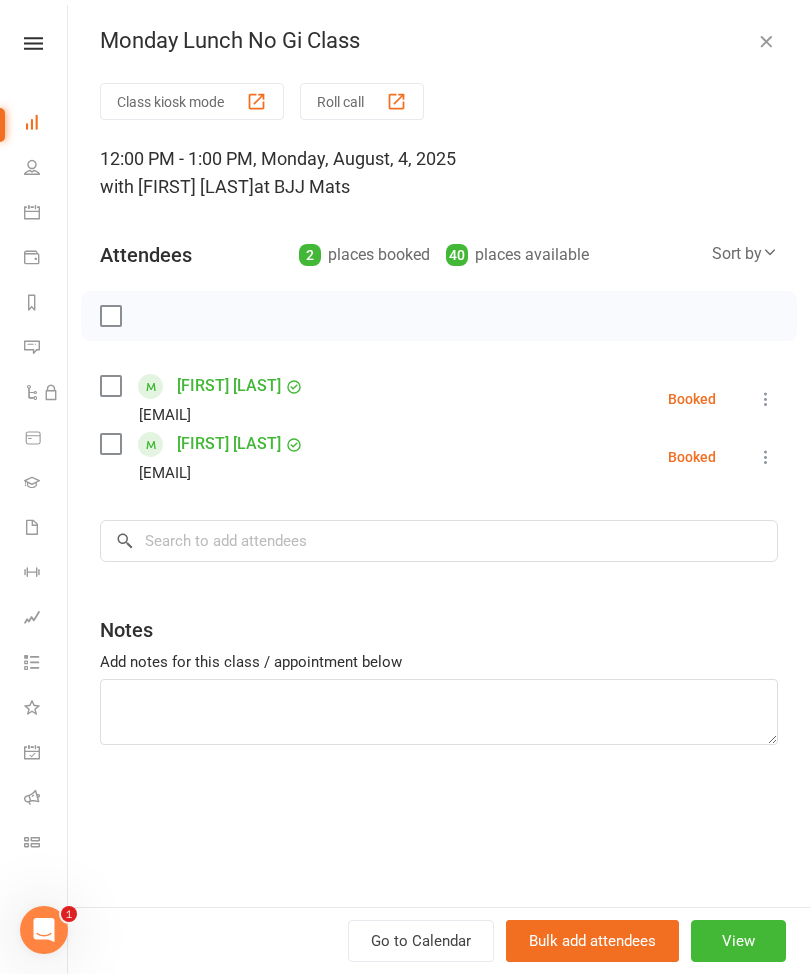 click at bounding box center (256, 101) 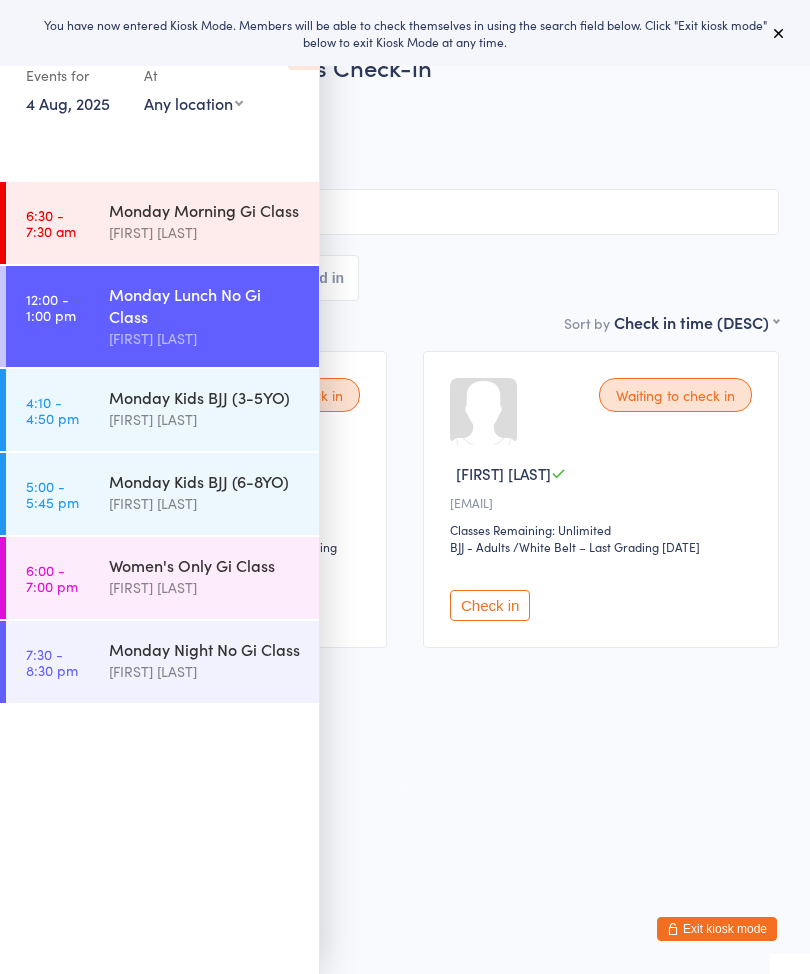 scroll, scrollTop: 0, scrollLeft: 0, axis: both 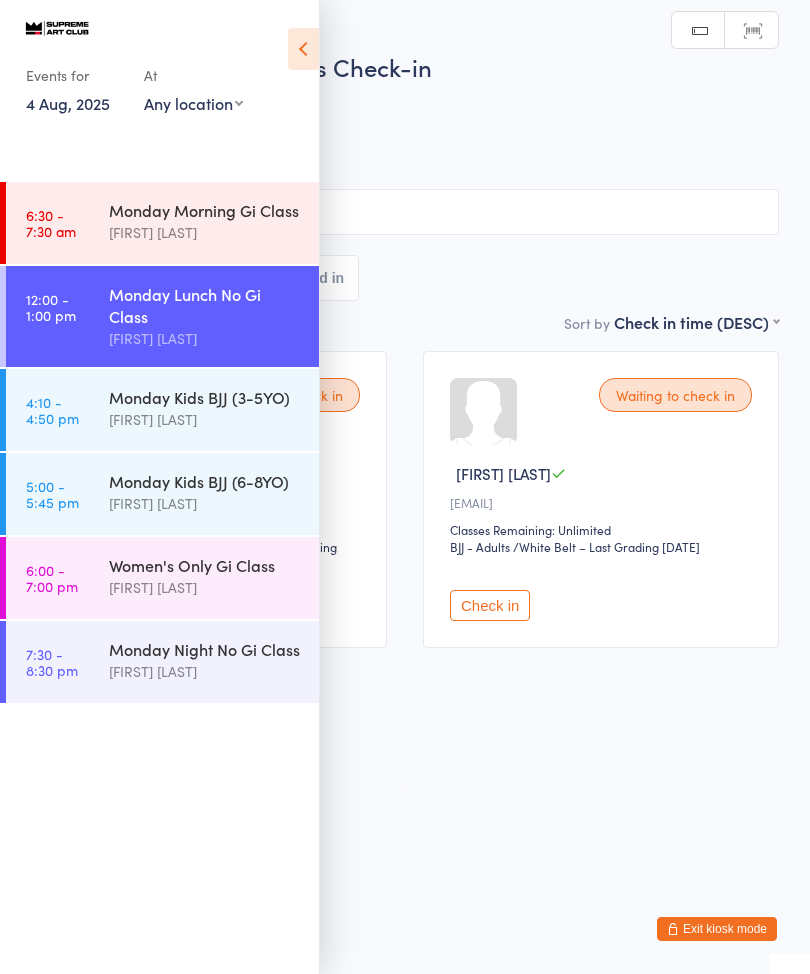 click at bounding box center (303, 49) 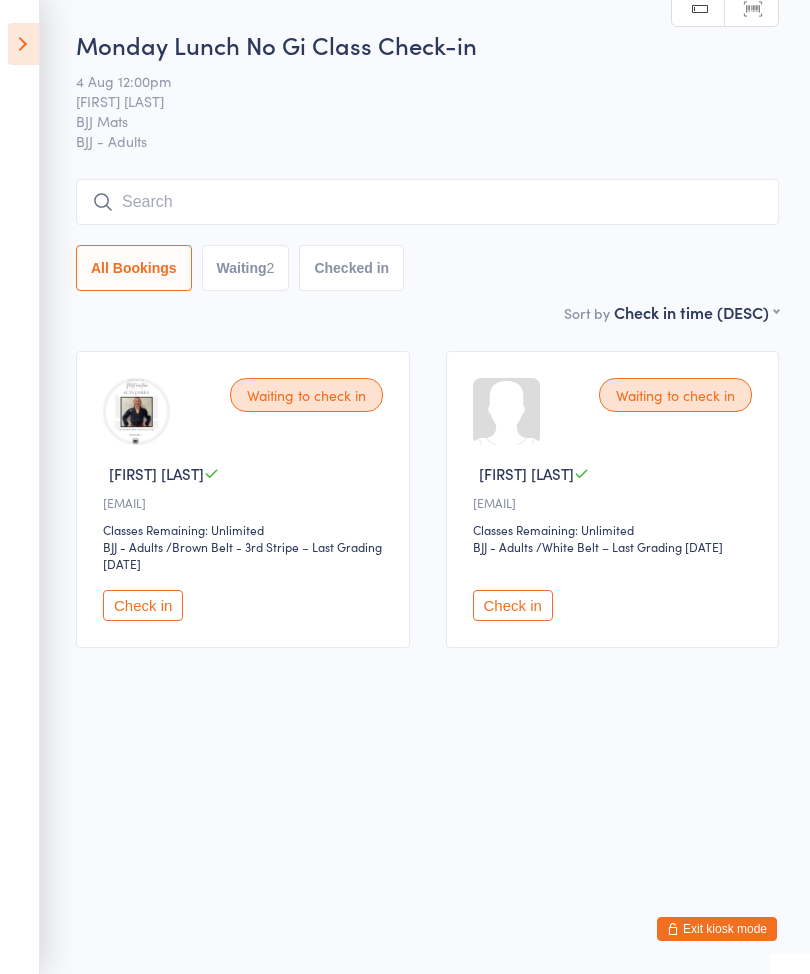 click at bounding box center [23, 44] 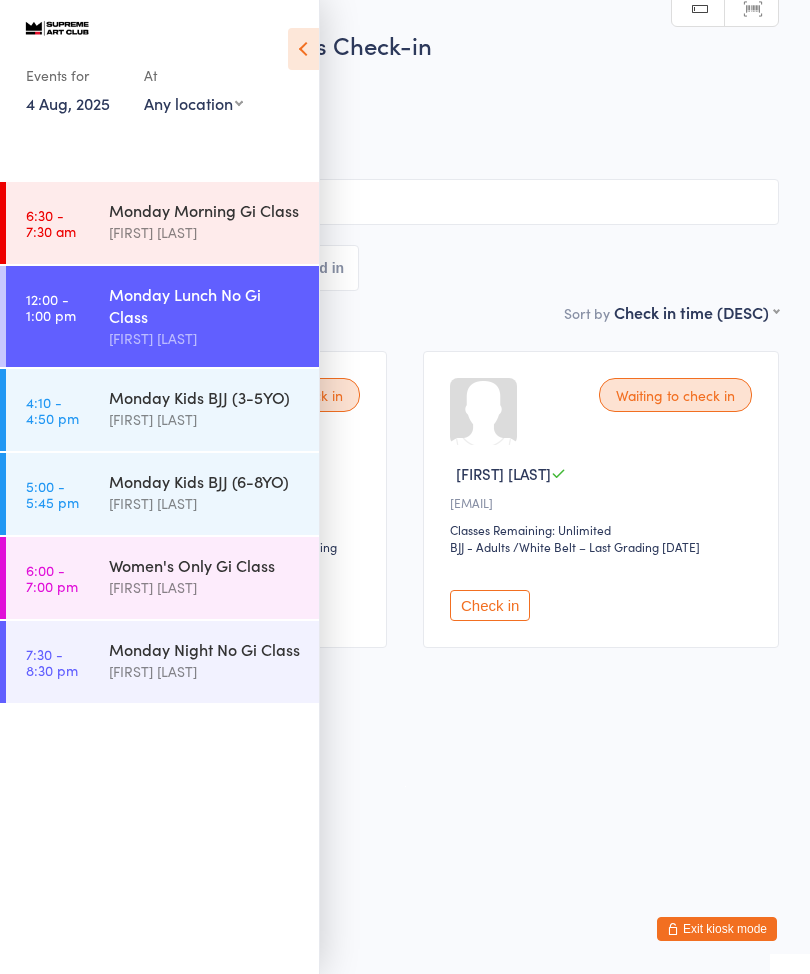 click on "Monday Lunch No Gi Class" at bounding box center [205, 305] 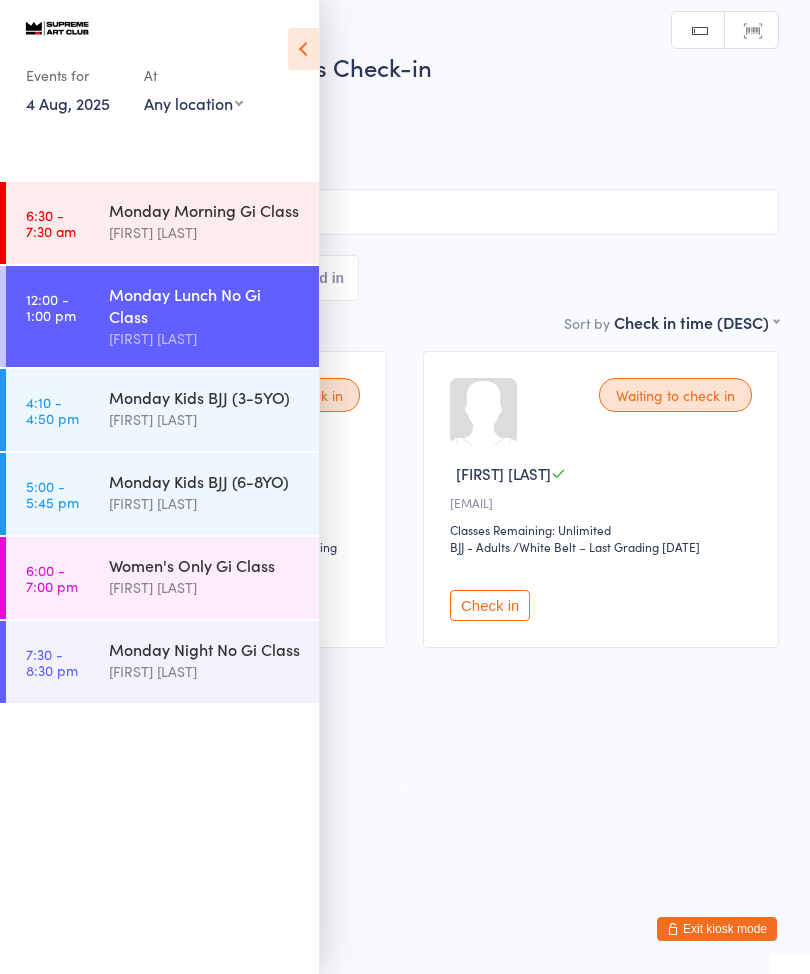 click on "4 Aug 12:00pm" at bounding box center (389, 103) 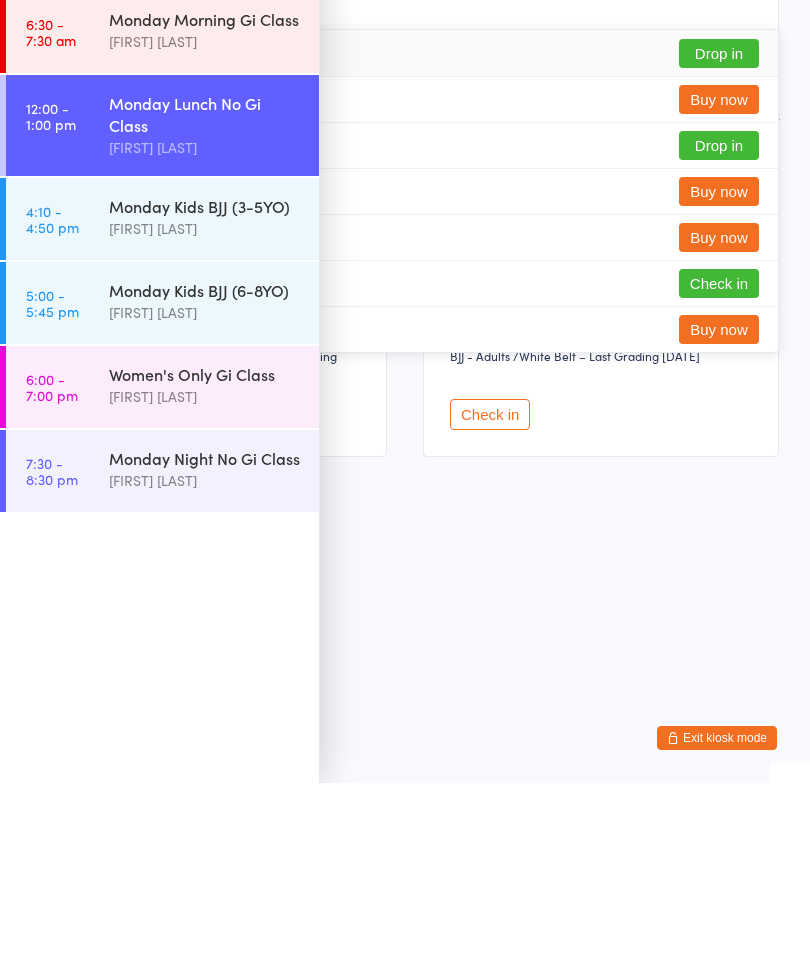 type on "Jas" 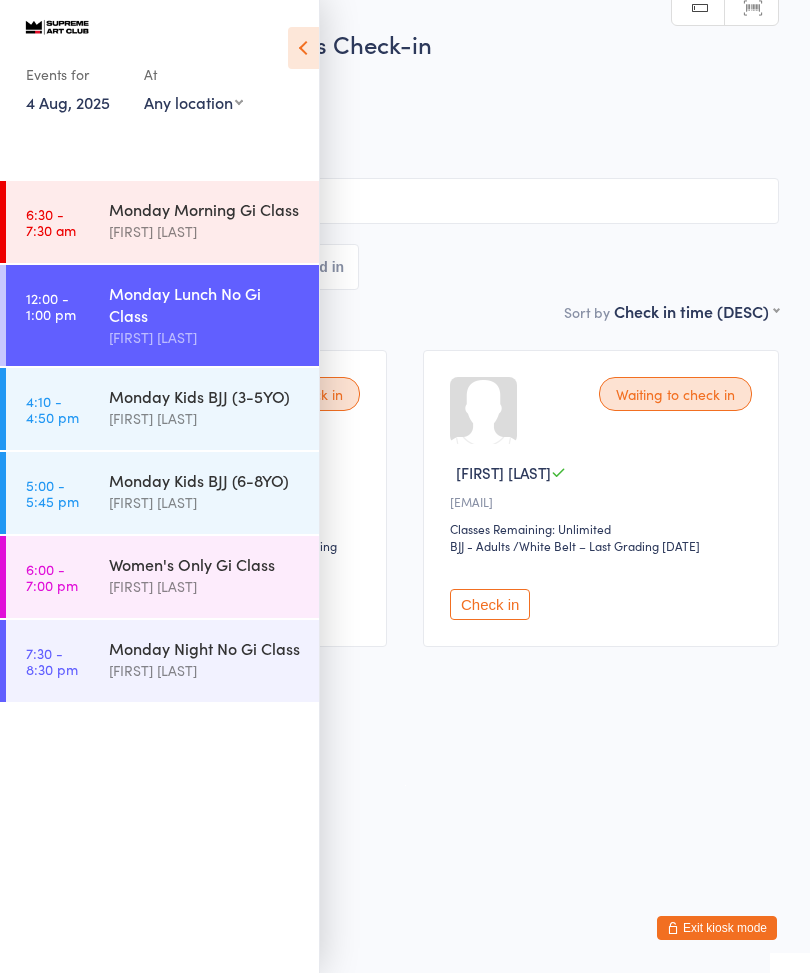 click on "Monday Lunch No Gi Class" at bounding box center (205, 305) 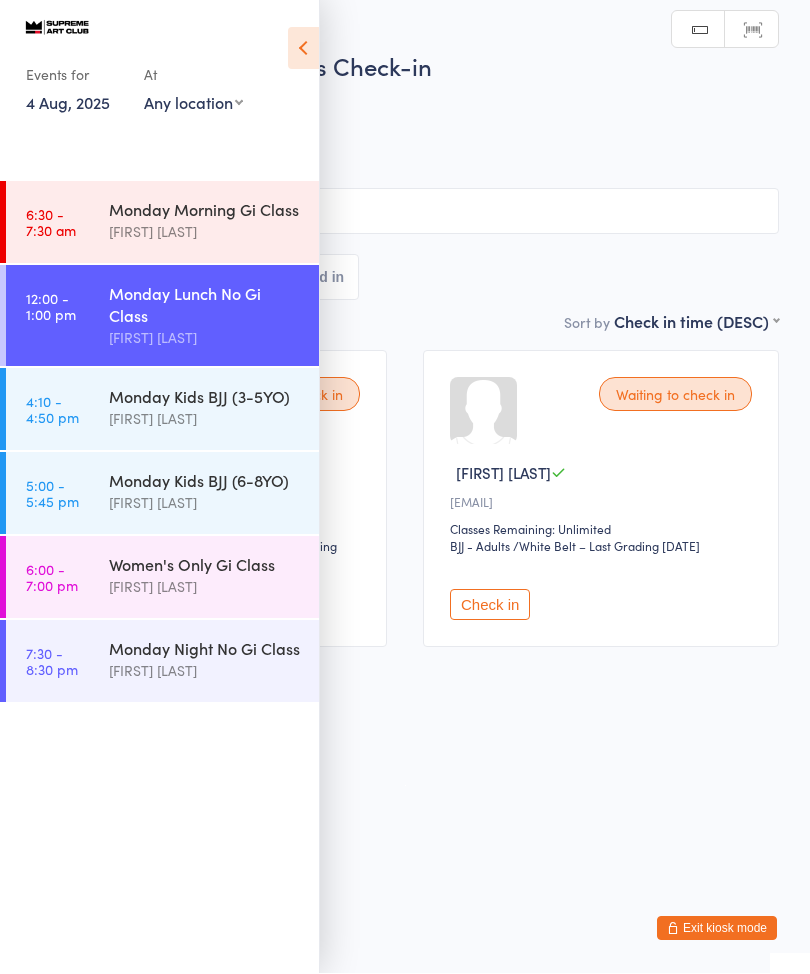 click at bounding box center (303, 49) 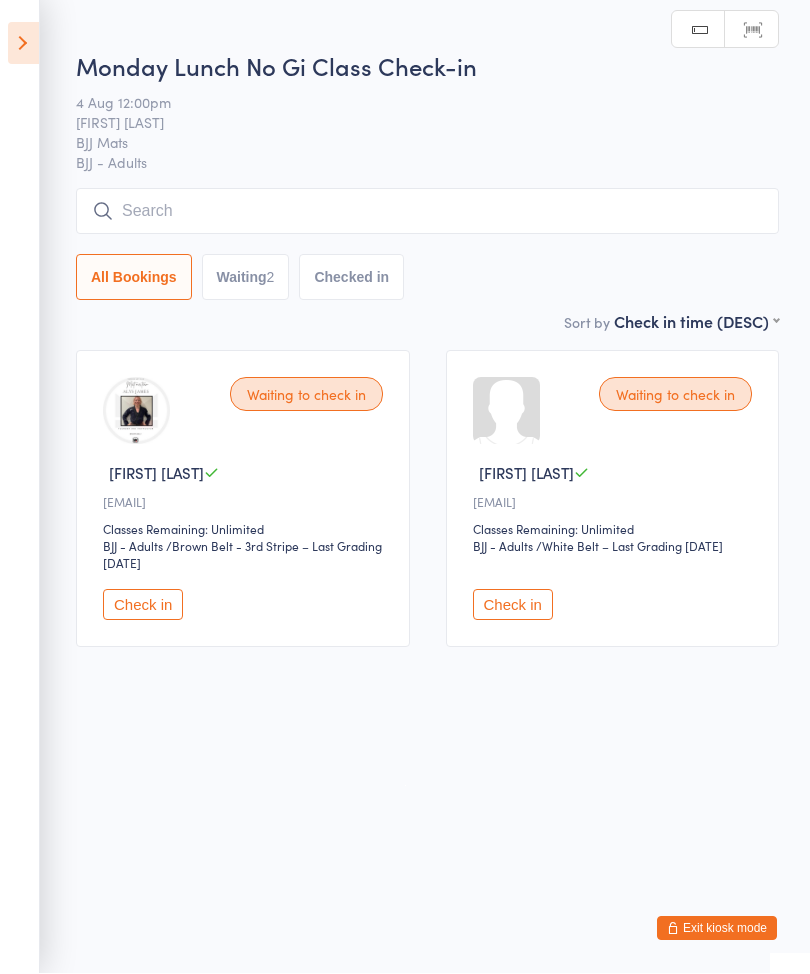 click at bounding box center (427, 212) 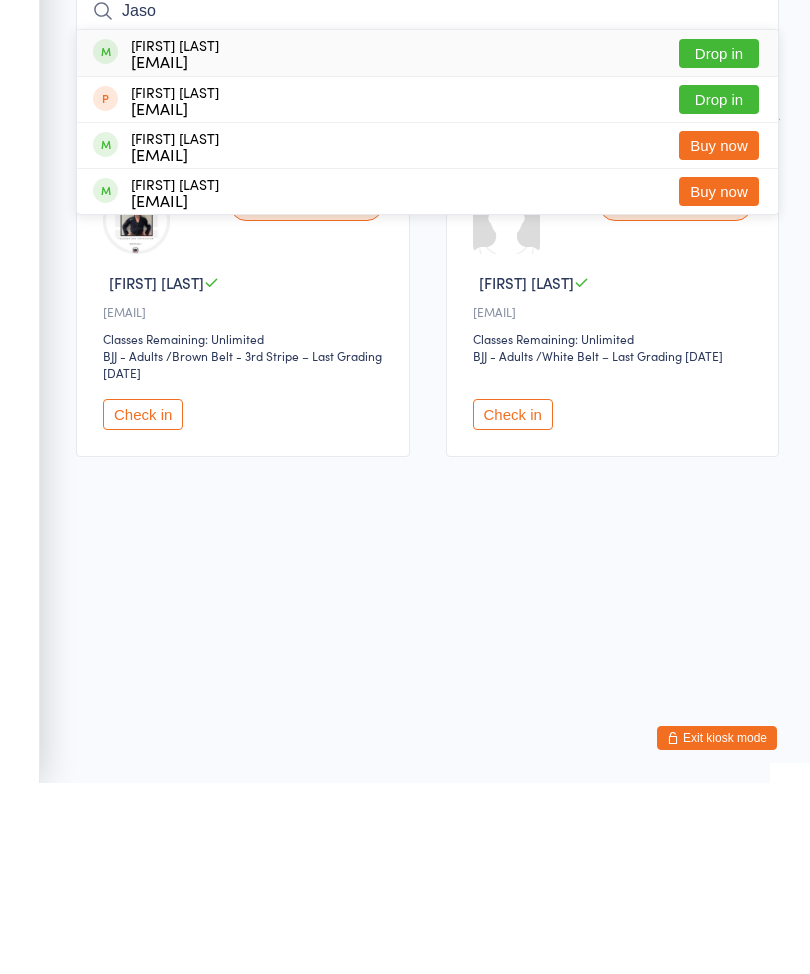 type on "Jaso" 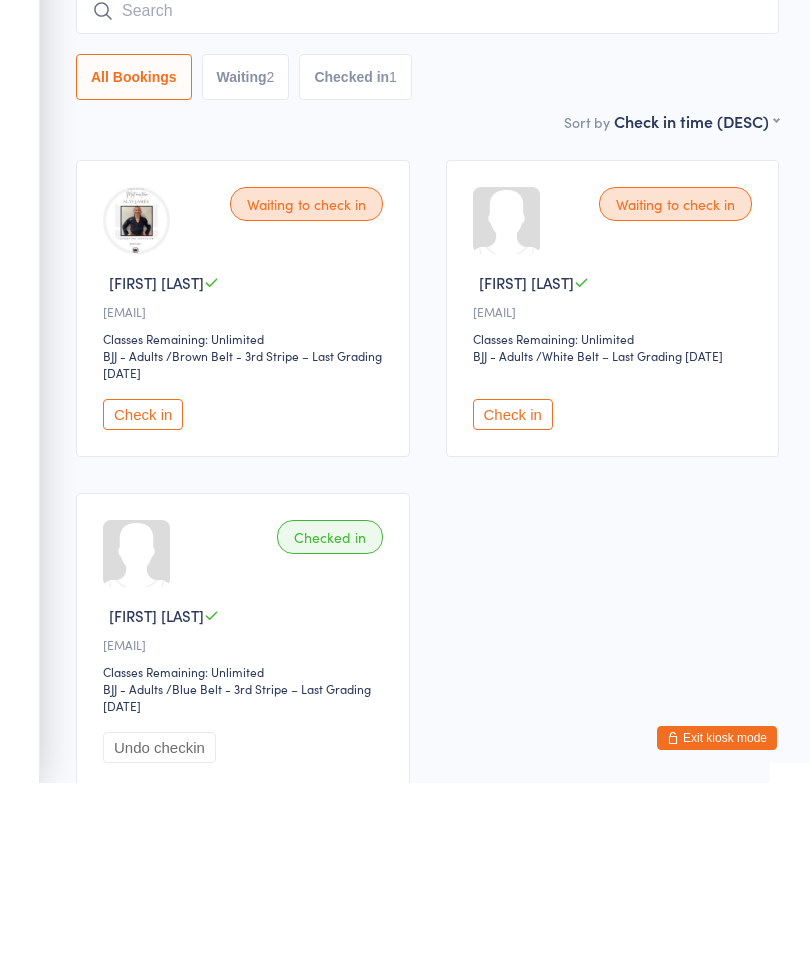 click at bounding box center [427, 202] 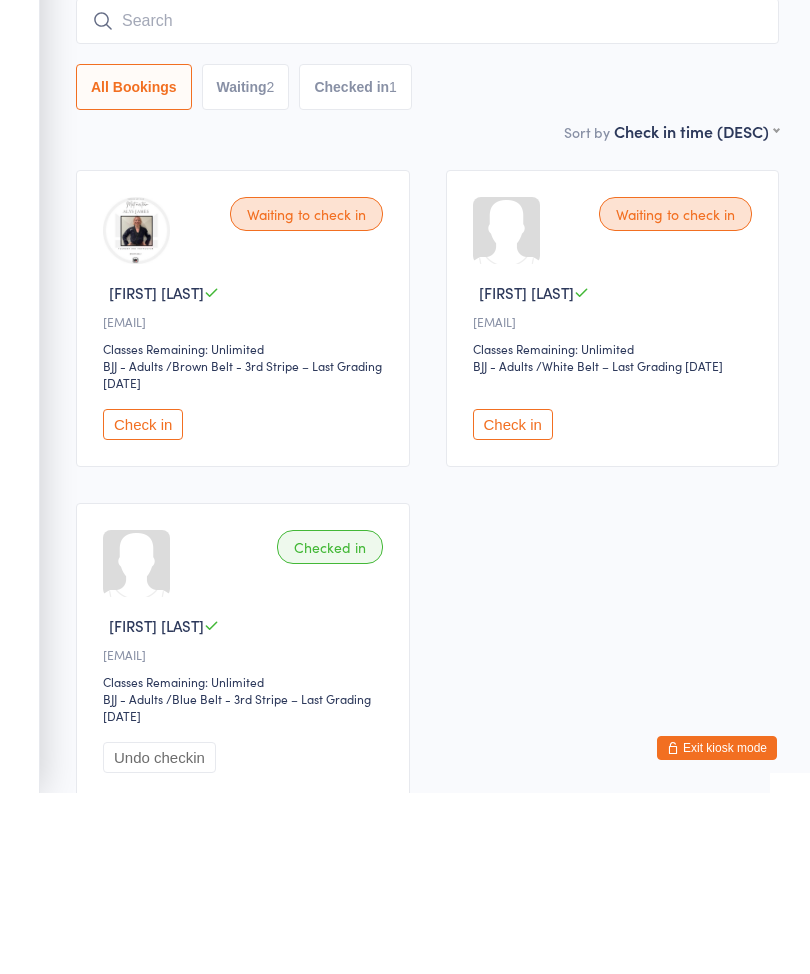 click at bounding box center (427, 202) 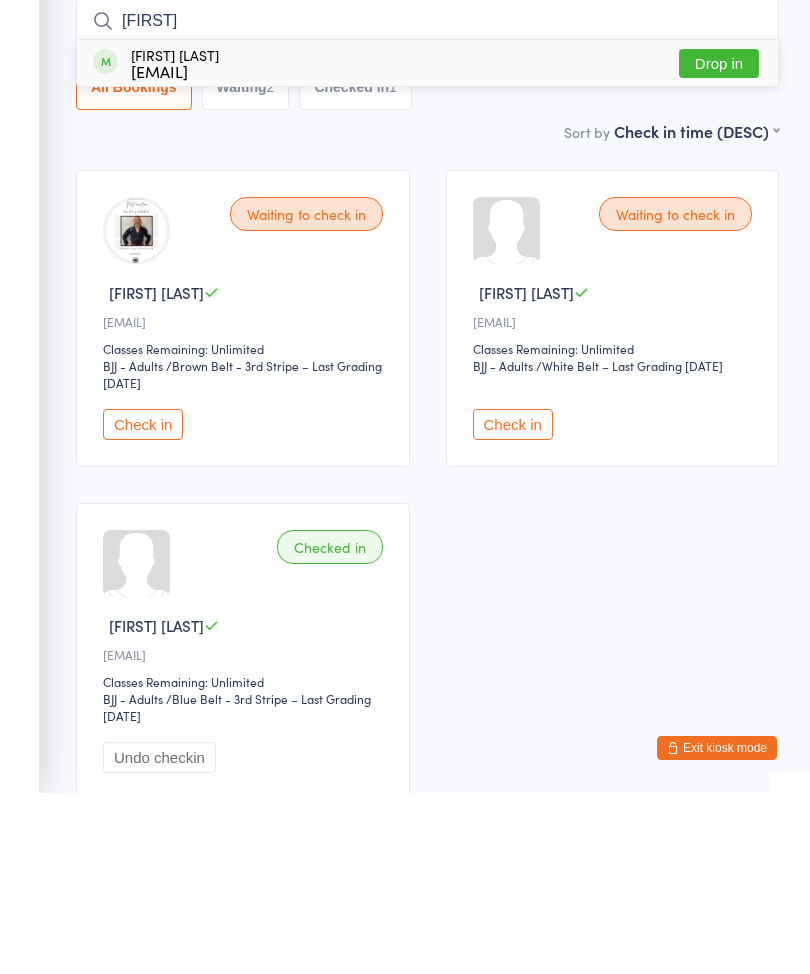 type on "Henriq" 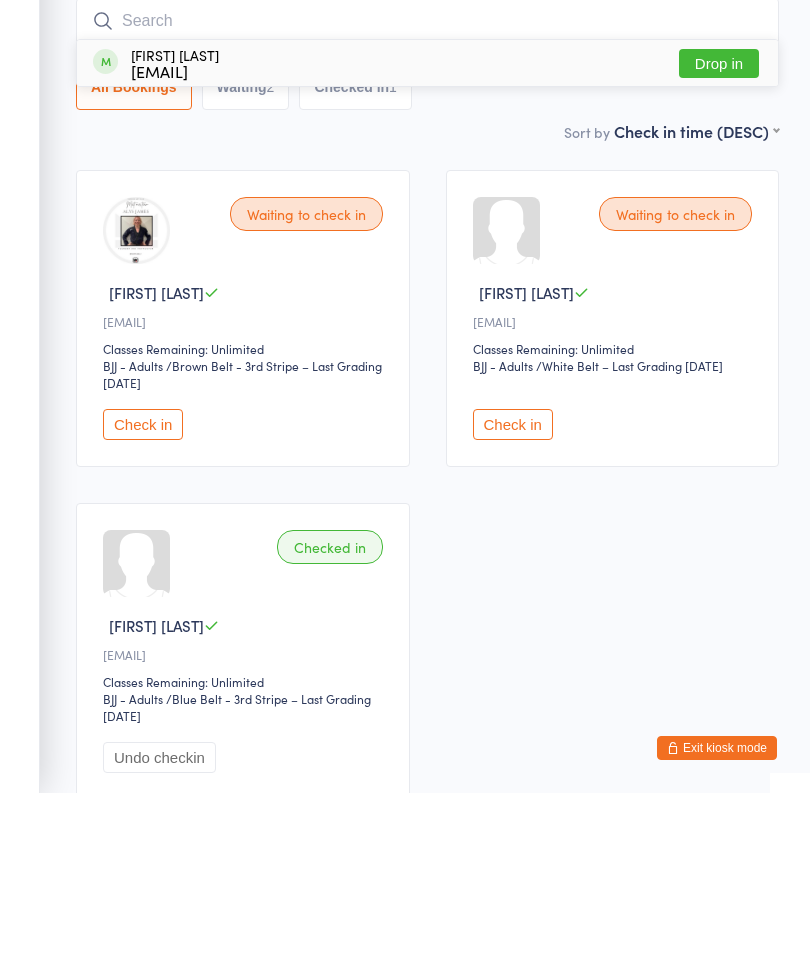 scroll, scrollTop: 181, scrollLeft: 0, axis: vertical 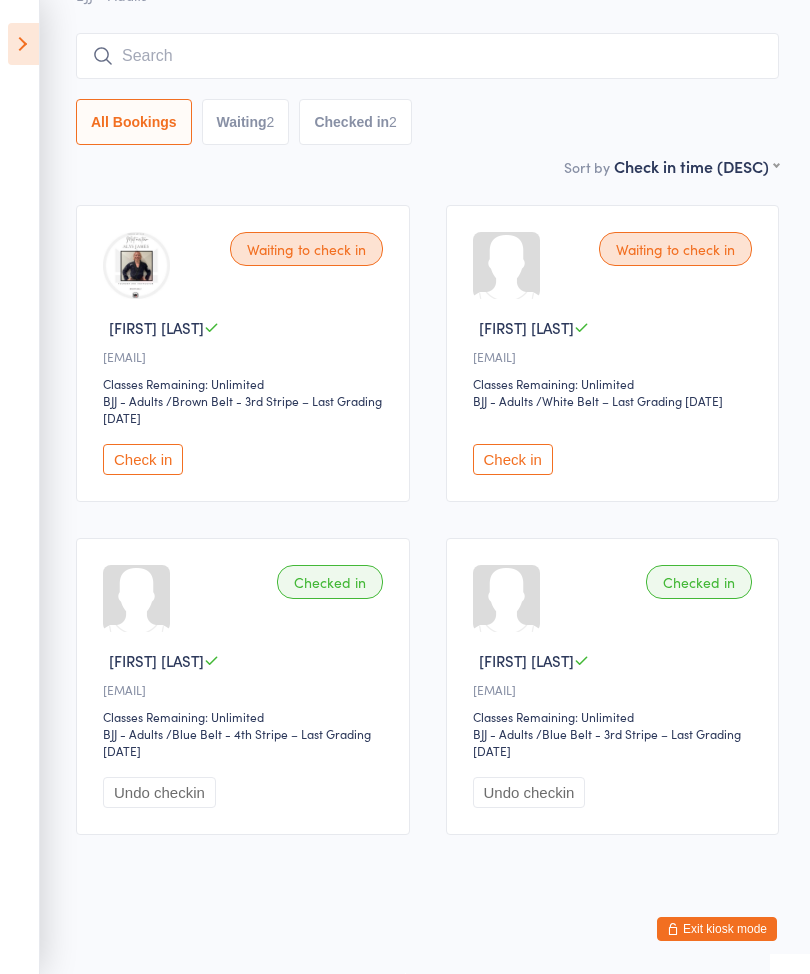 click on "All Bookings Waiting  2 Checked in  2" at bounding box center (427, 89) 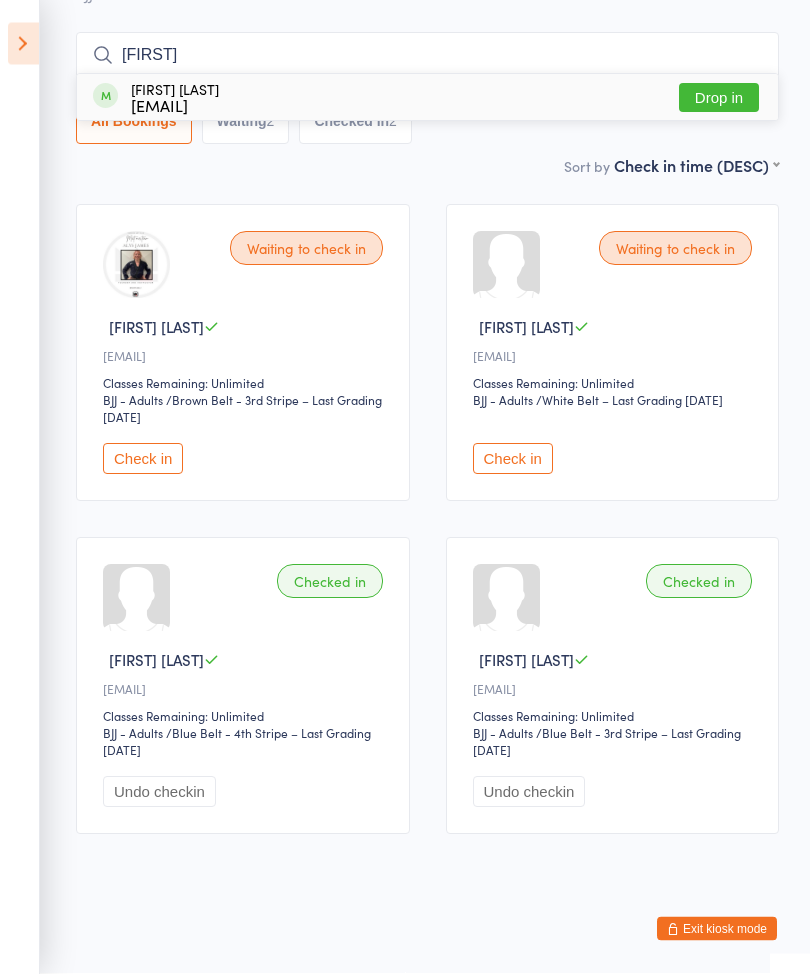 type on "Isaa" 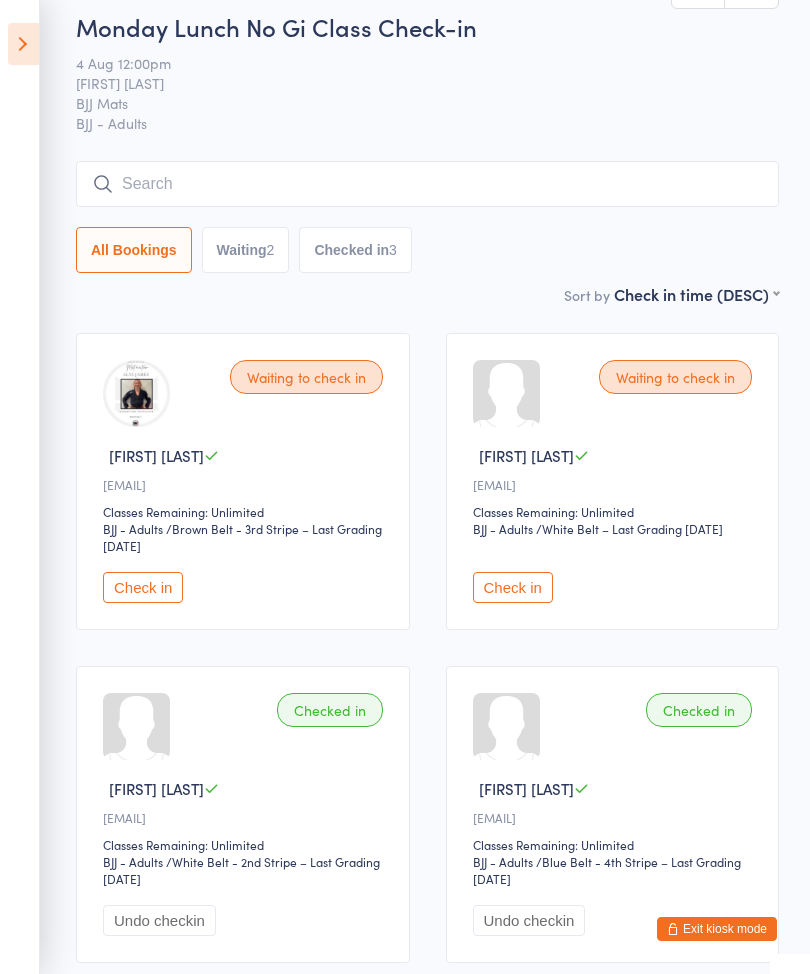 scroll, scrollTop: 0, scrollLeft: 0, axis: both 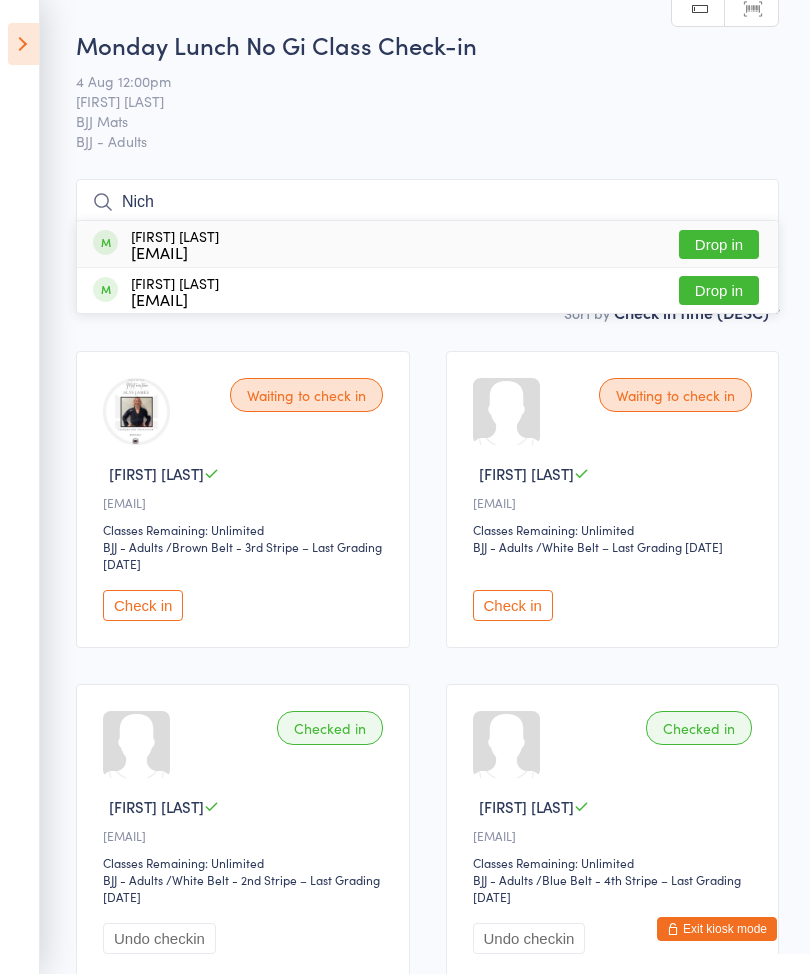 type on "Nich" 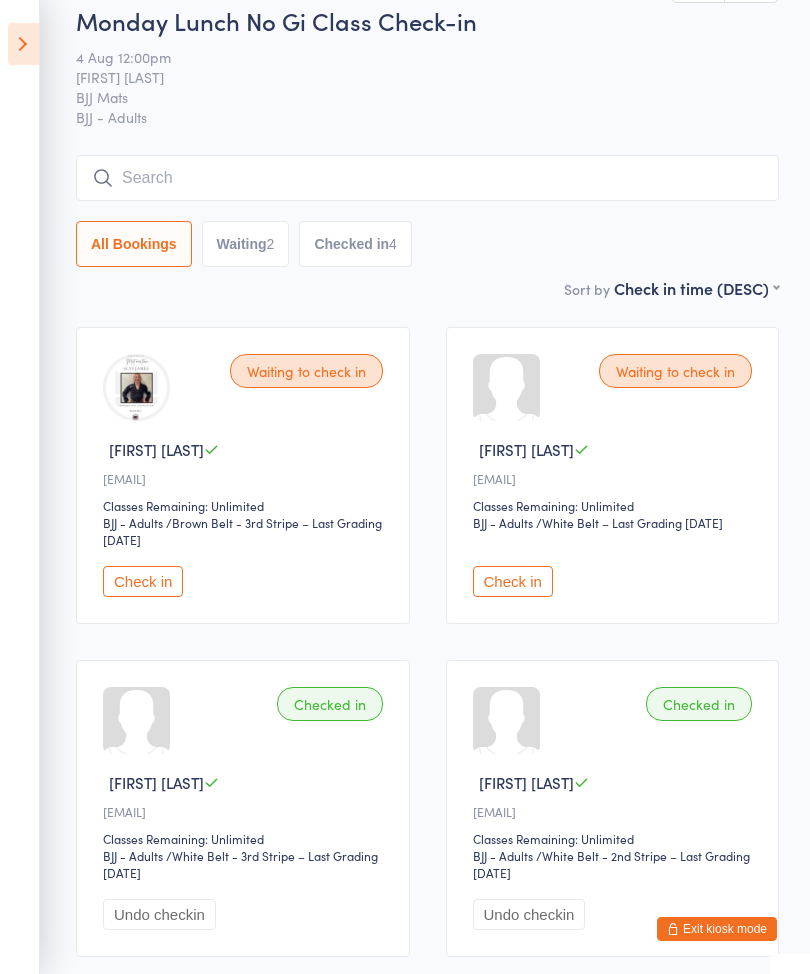 scroll, scrollTop: 0, scrollLeft: 0, axis: both 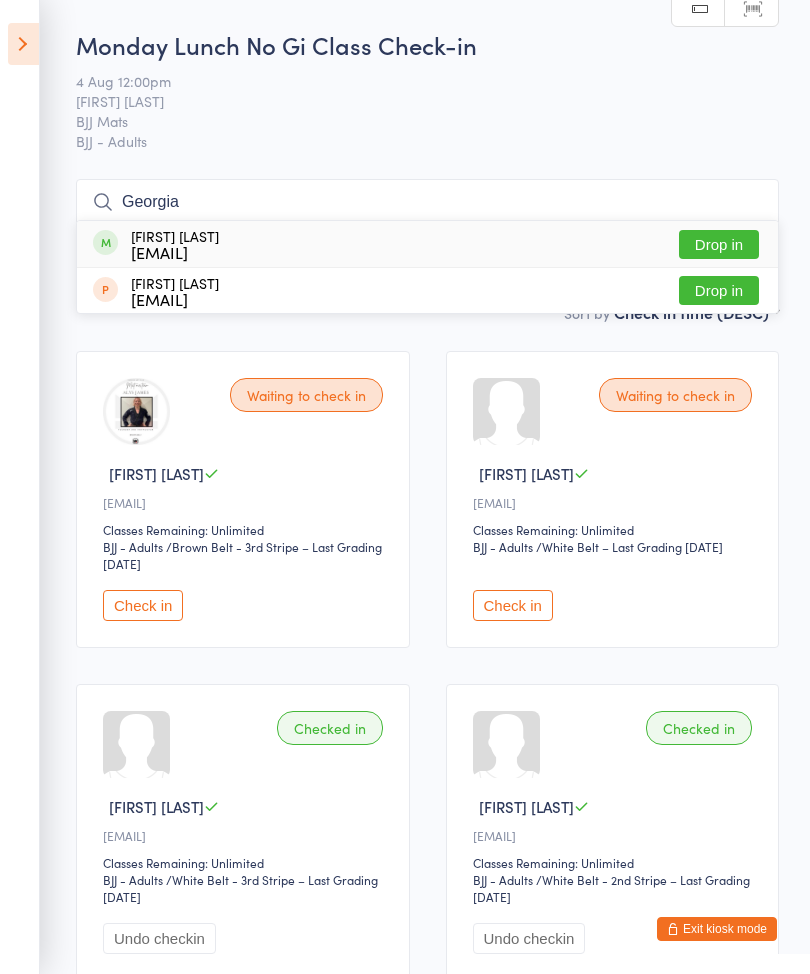 type on "Georgia" 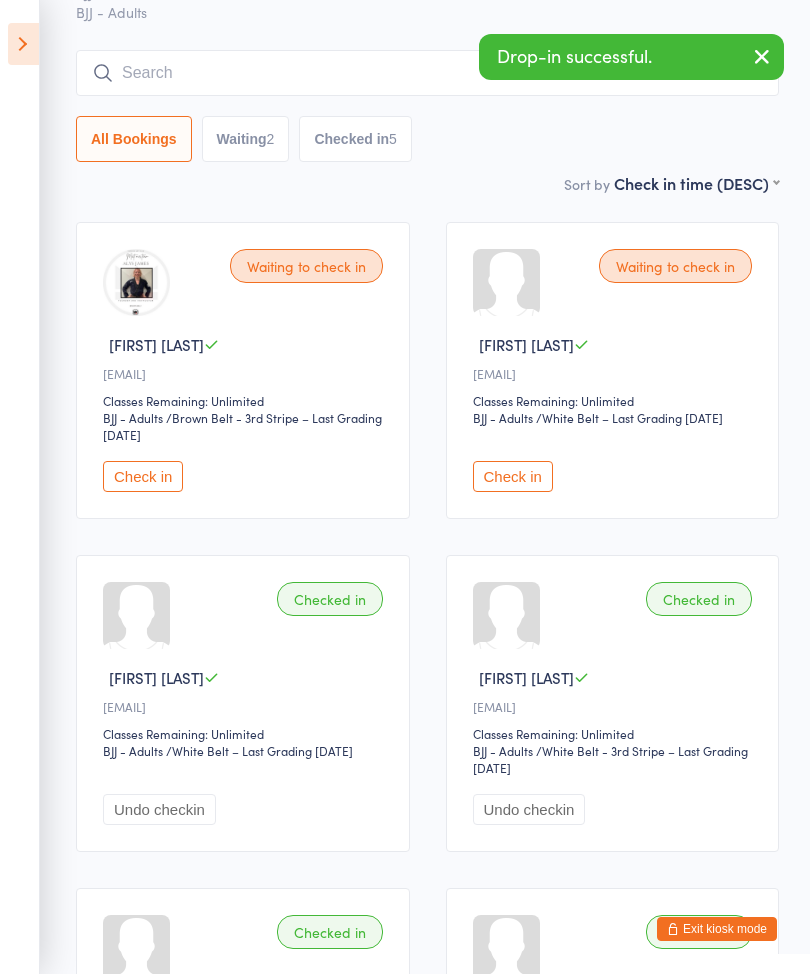 scroll, scrollTop: 0, scrollLeft: 0, axis: both 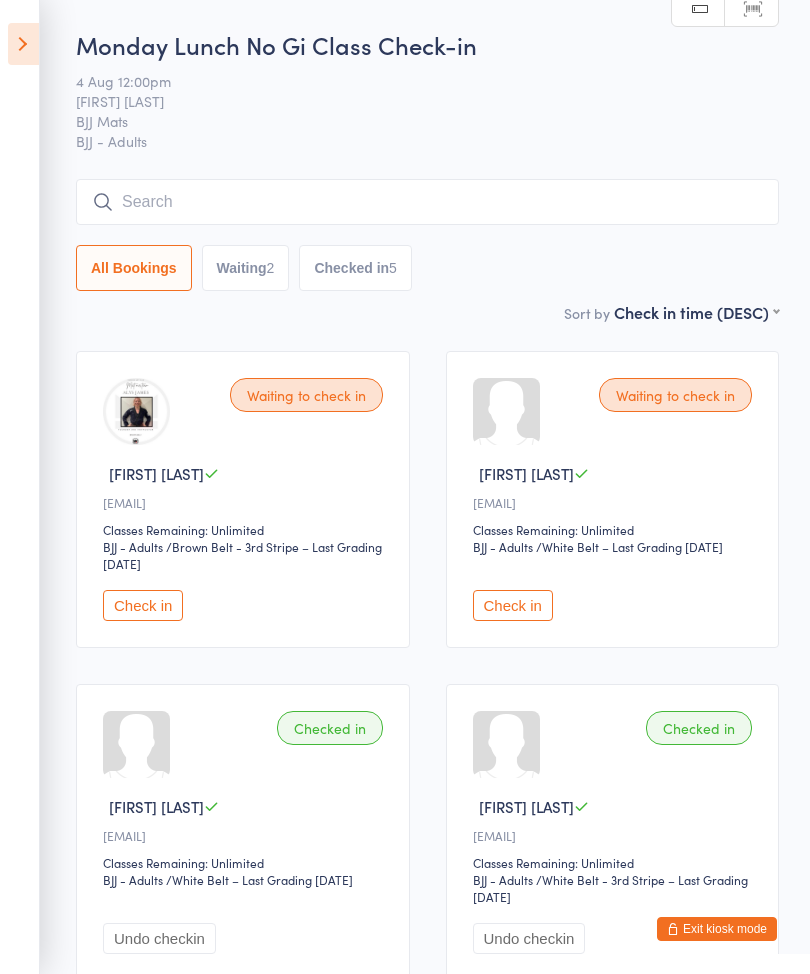 click at bounding box center [427, 202] 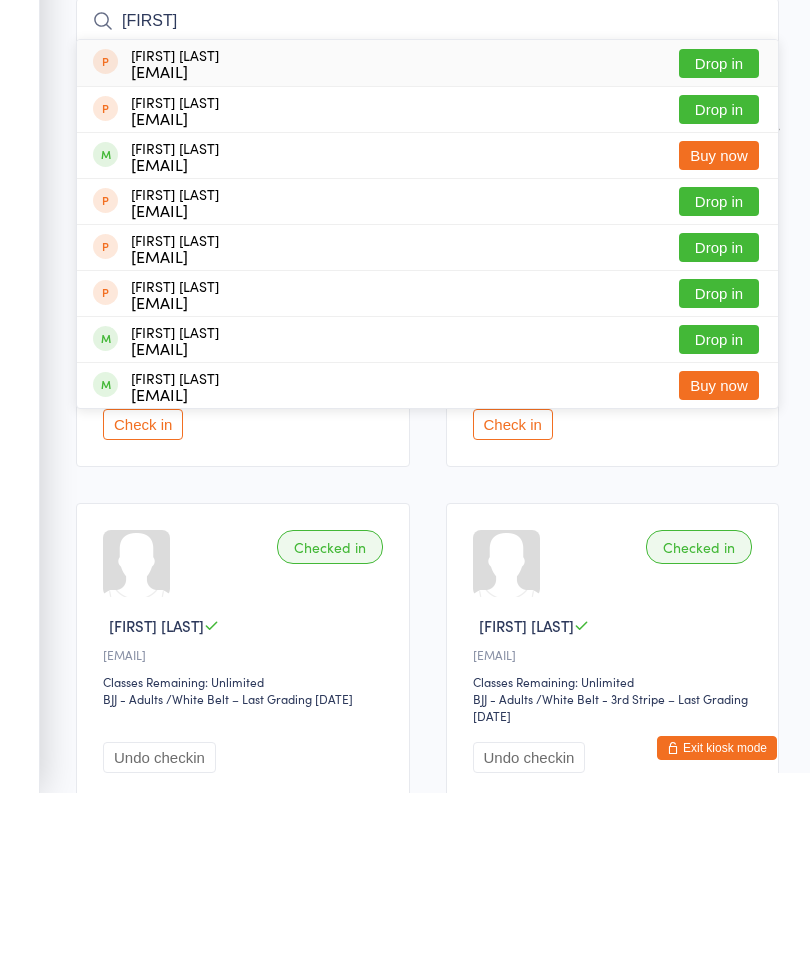 type on "John" 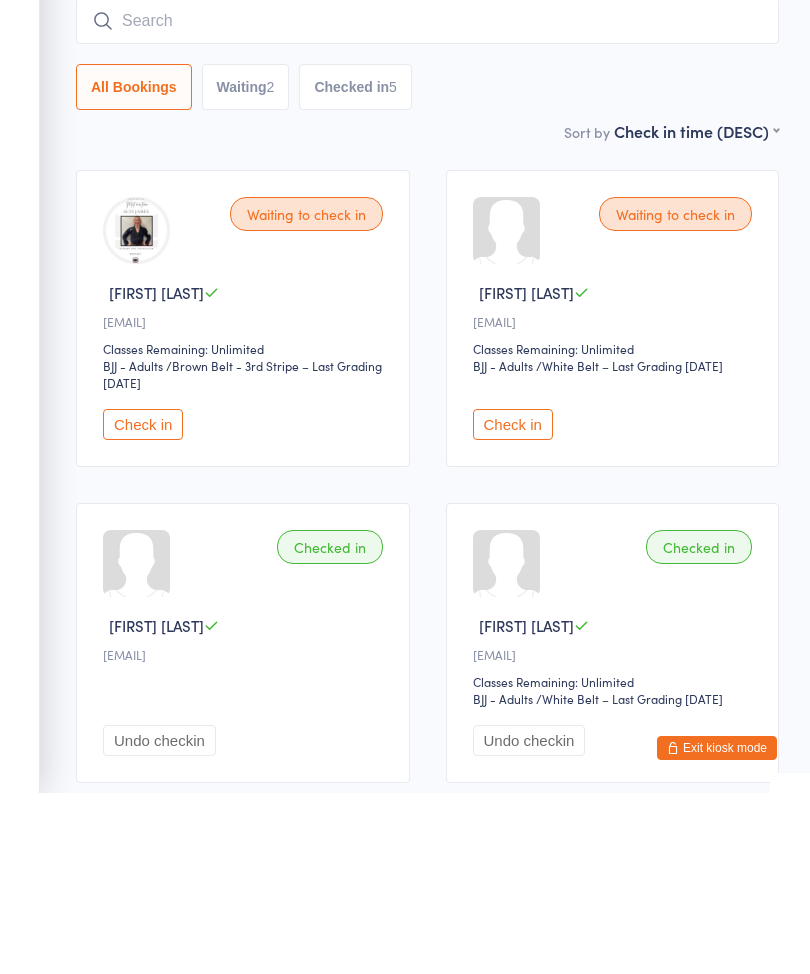 click on "All Bookings Waiting  2 Checked in  5" at bounding box center [427, 268] 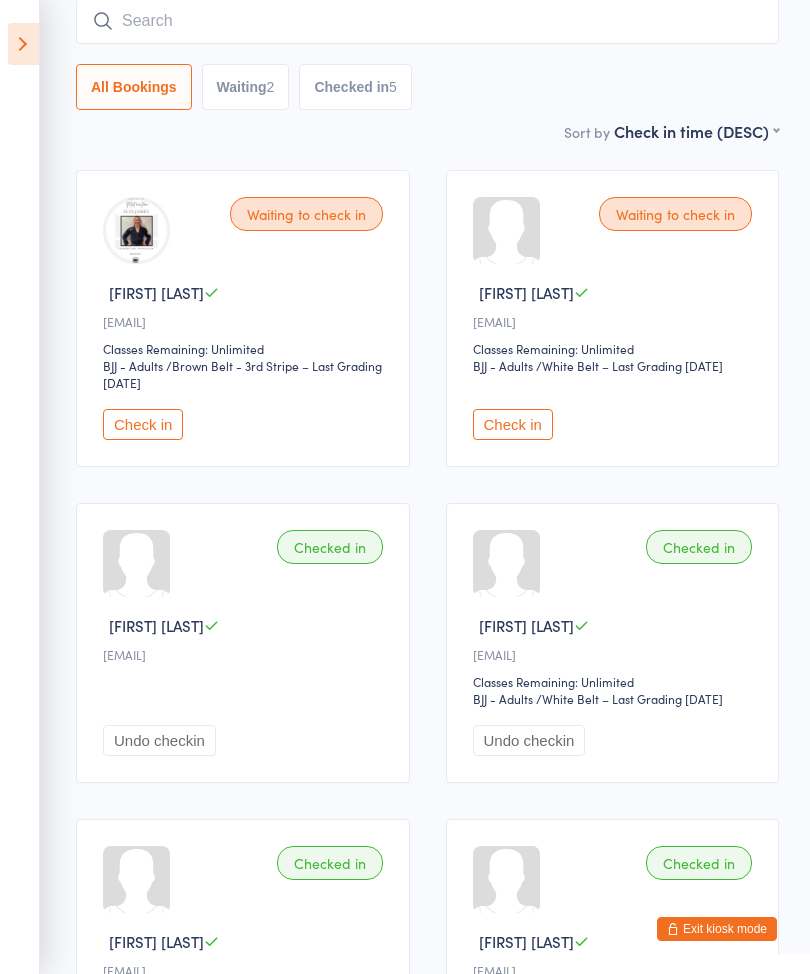 click at bounding box center [427, 21] 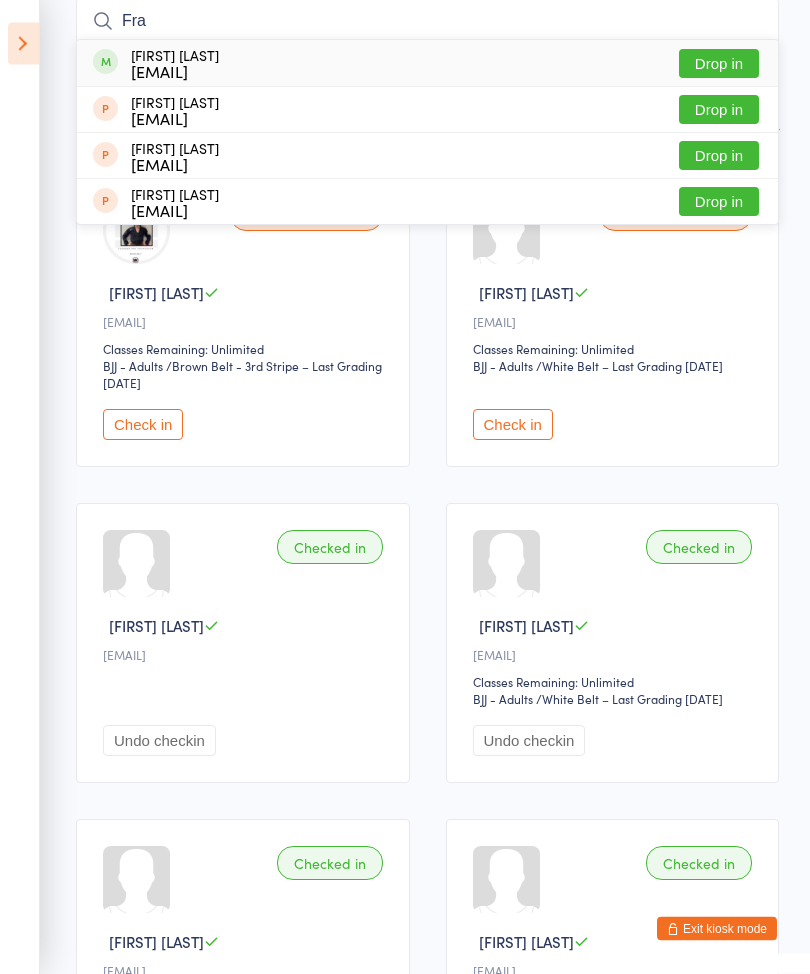 type on "Fra" 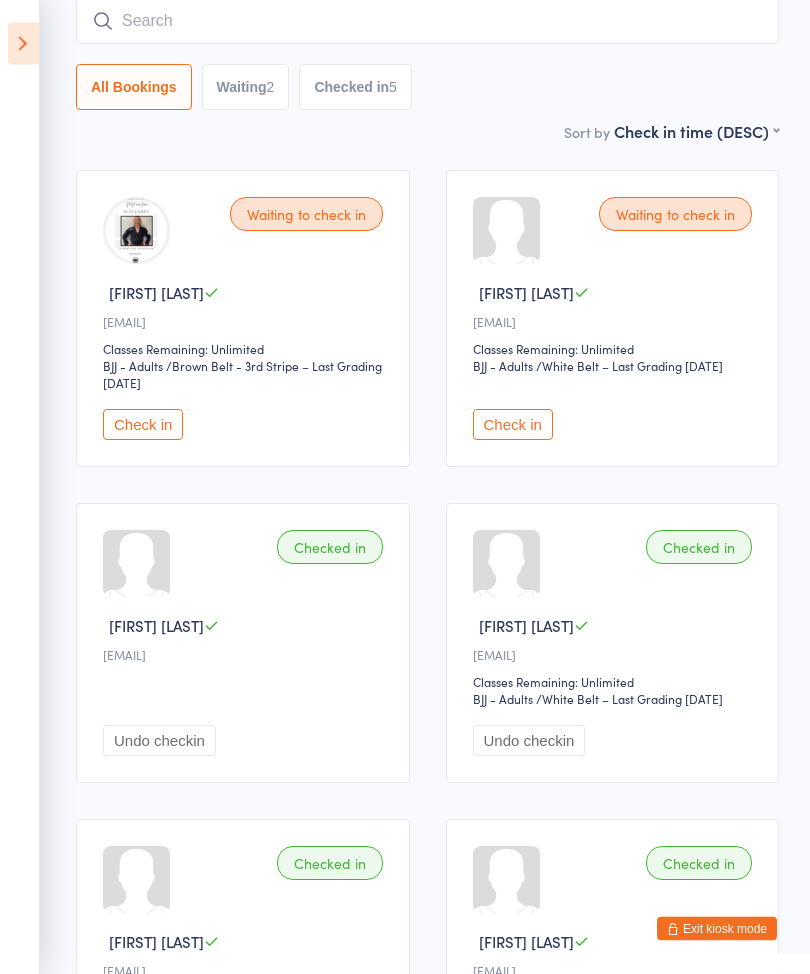 scroll, scrollTop: 181, scrollLeft: 0, axis: vertical 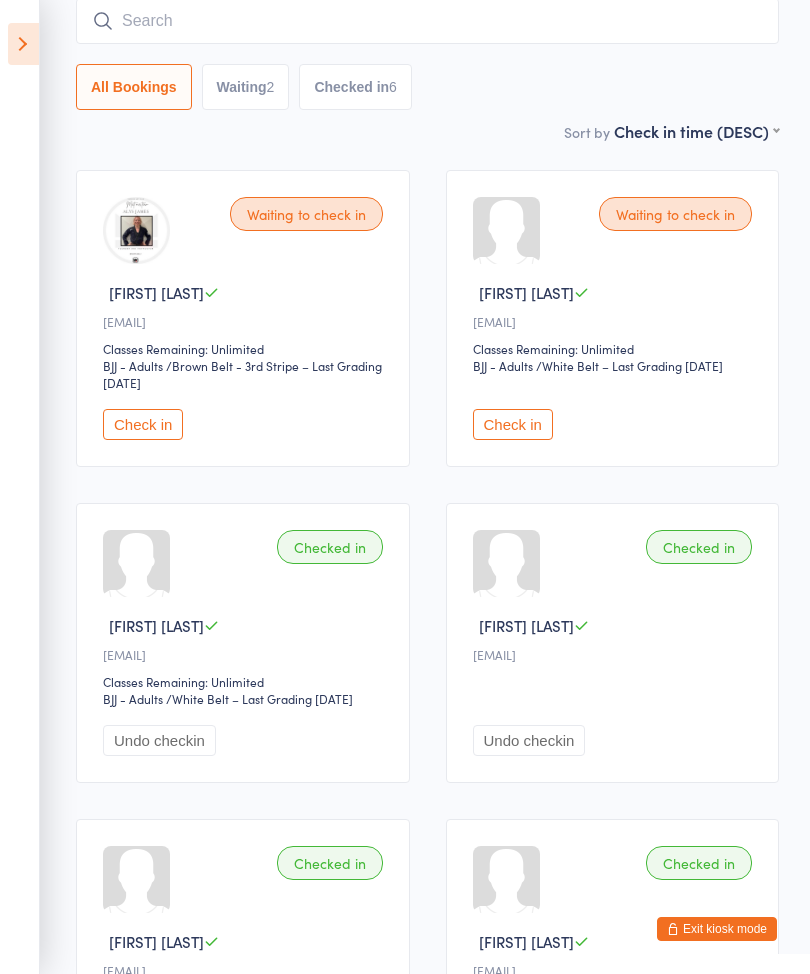 click at bounding box center [427, 21] 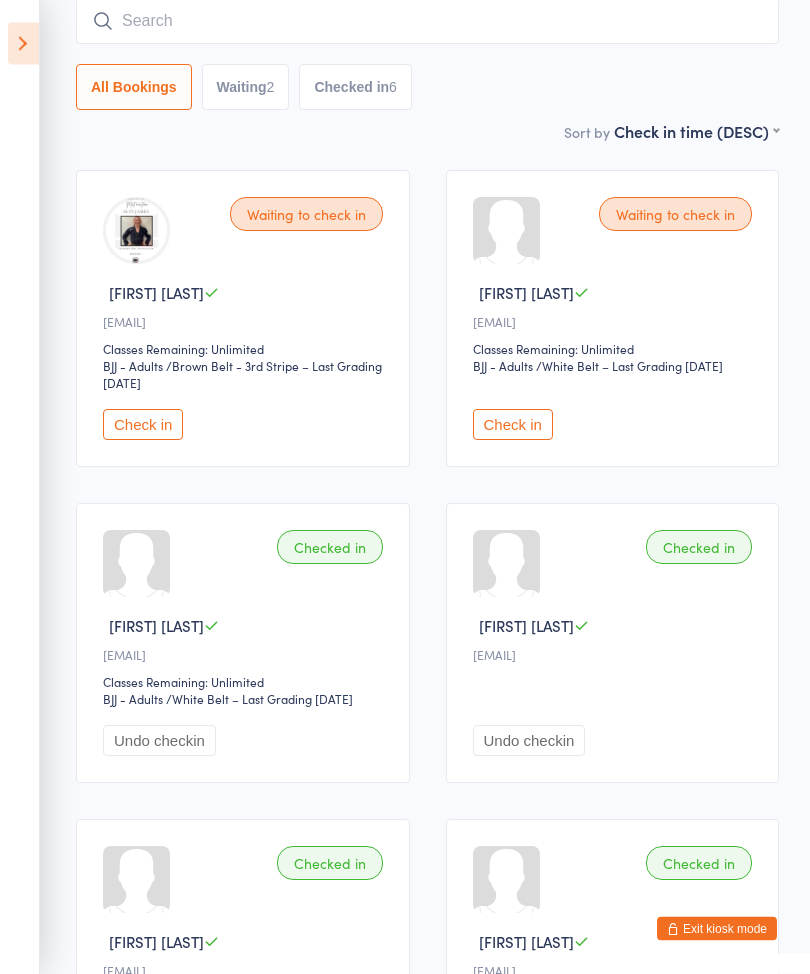 type on "H" 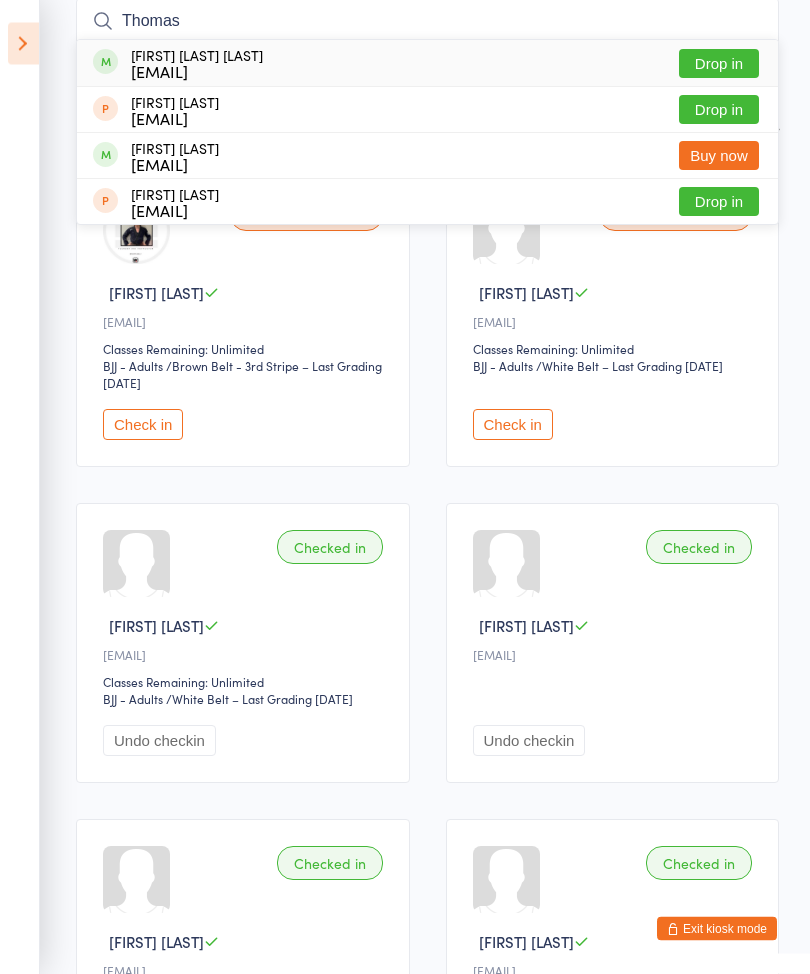 type on "Thomas" 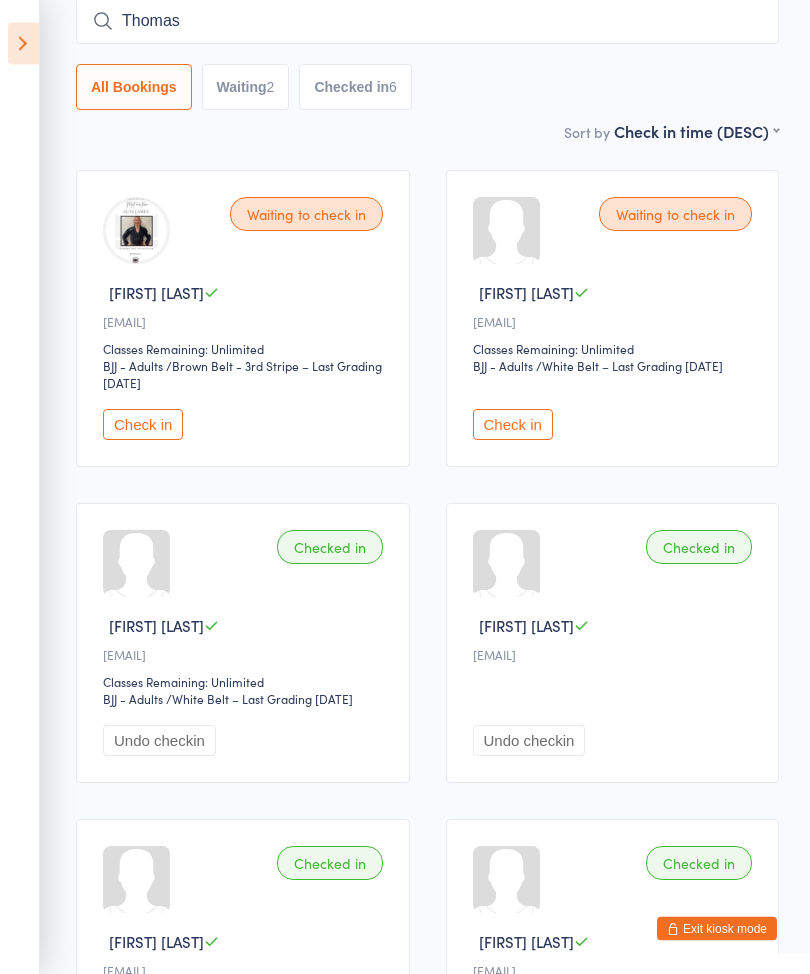 type 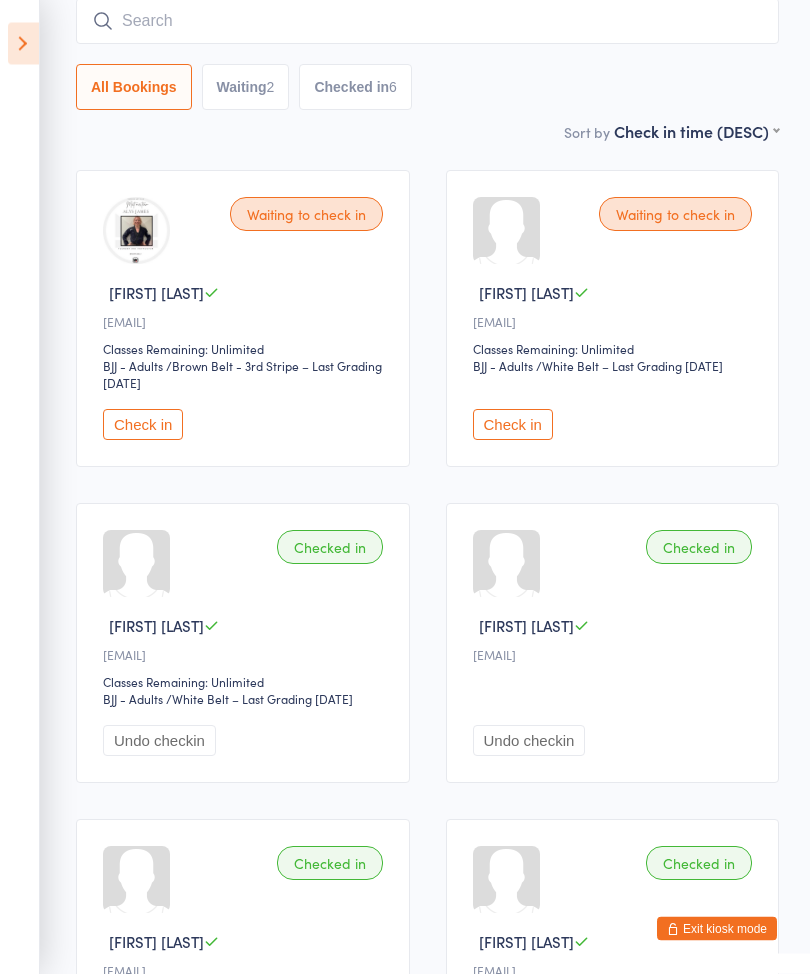 scroll, scrollTop: 181, scrollLeft: 0, axis: vertical 